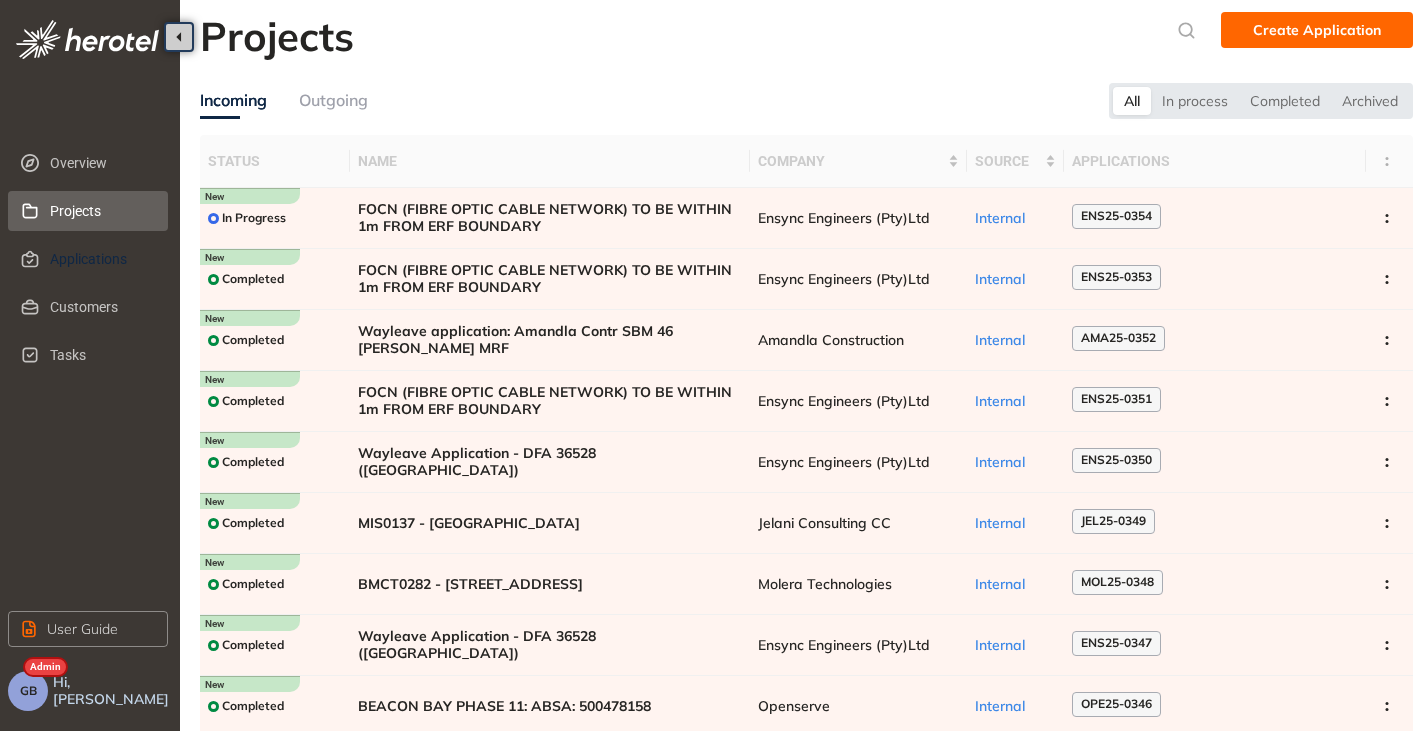 scroll, scrollTop: 0, scrollLeft: 0, axis: both 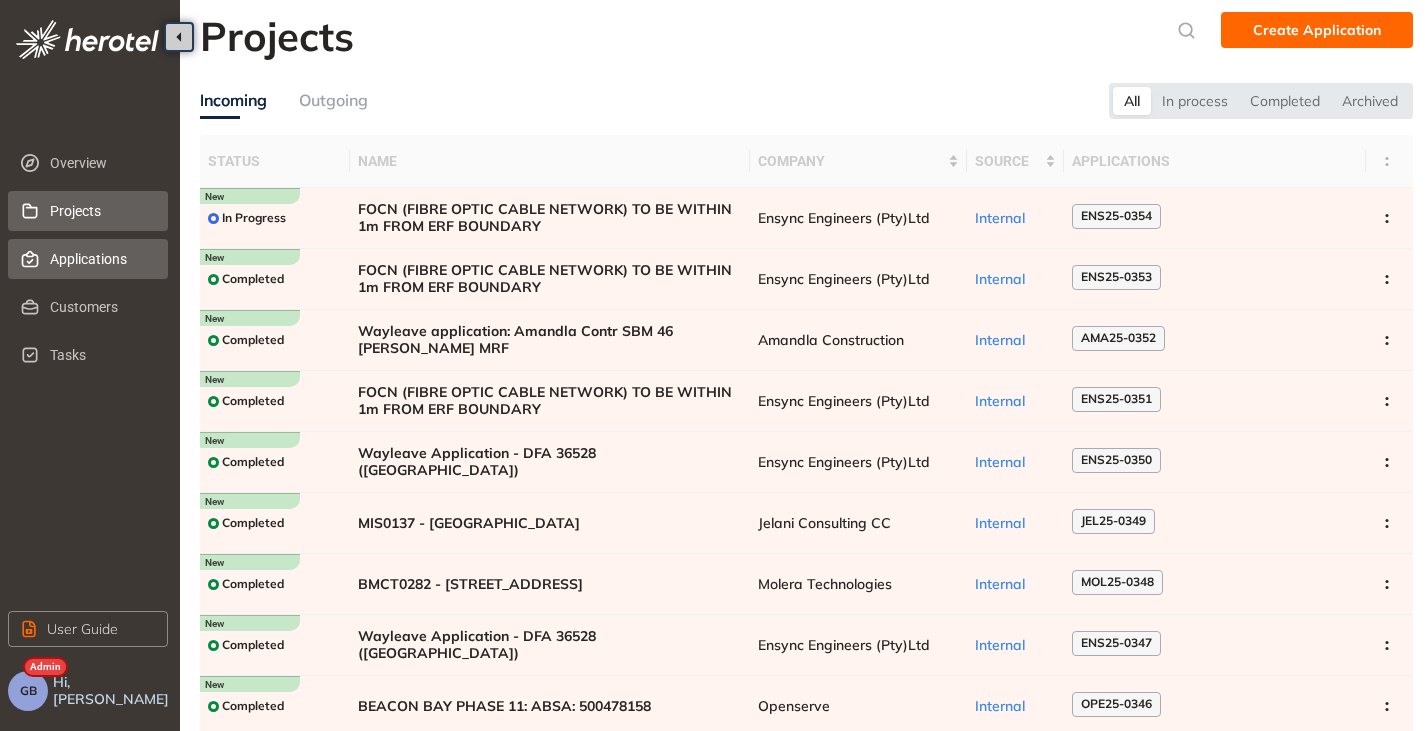 click on "Applications" at bounding box center (101, 259) 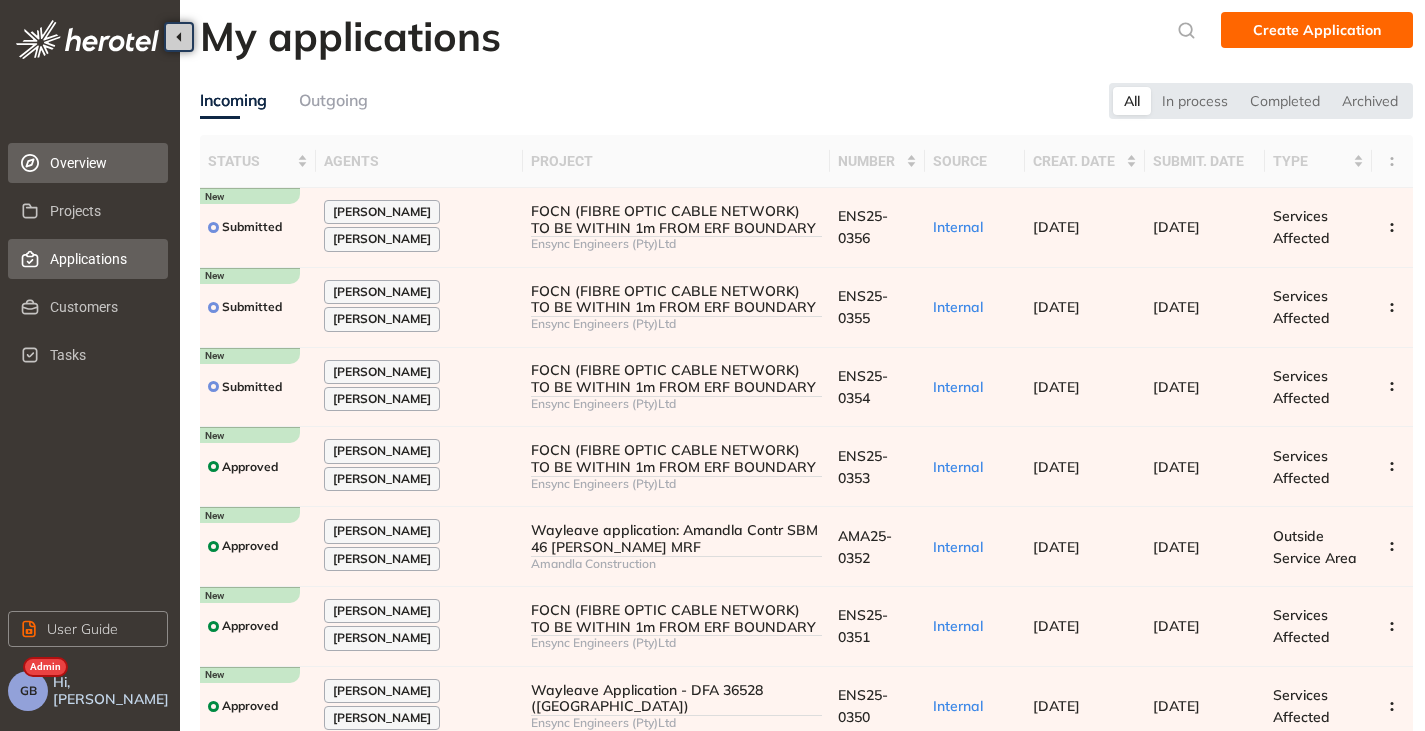 click on "Overview" at bounding box center (101, 163) 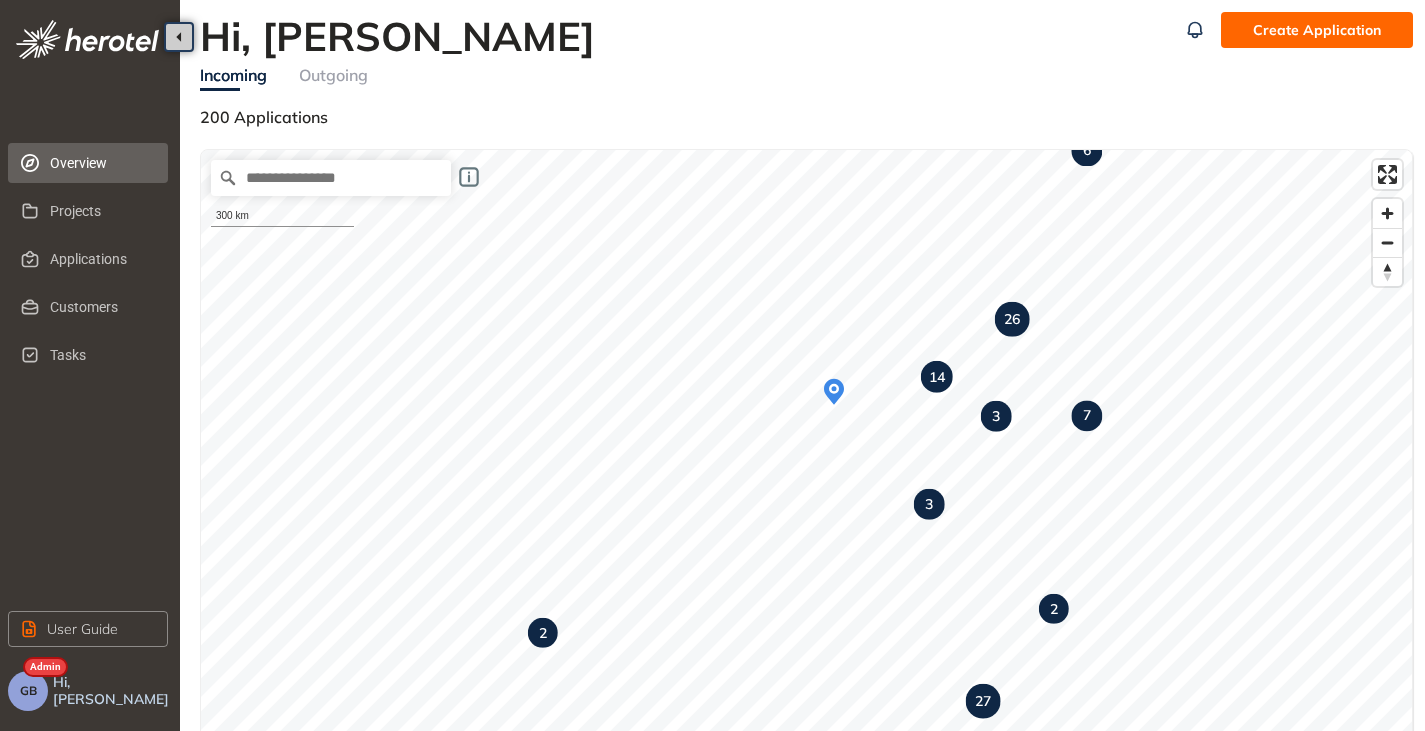 scroll, scrollTop: 100, scrollLeft: 0, axis: vertical 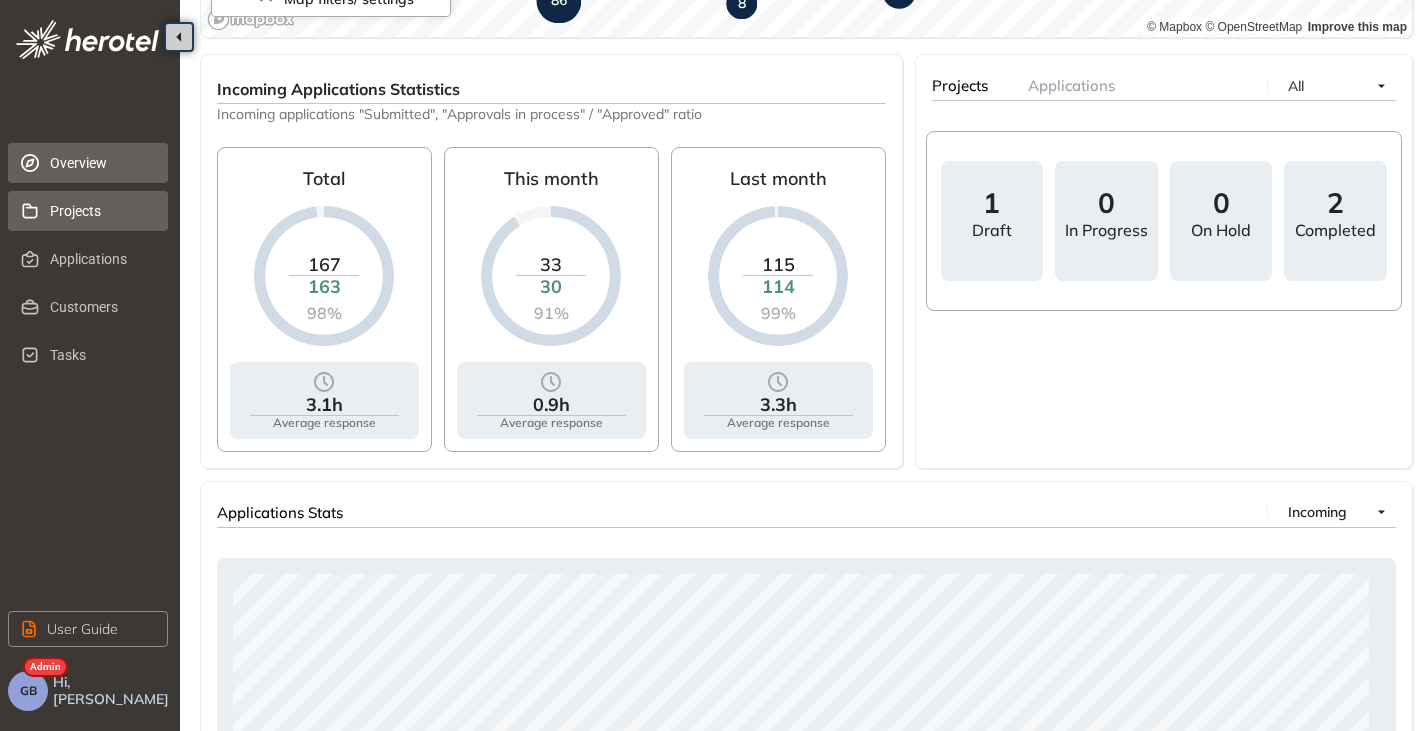 click on "Projects" at bounding box center (101, 211) 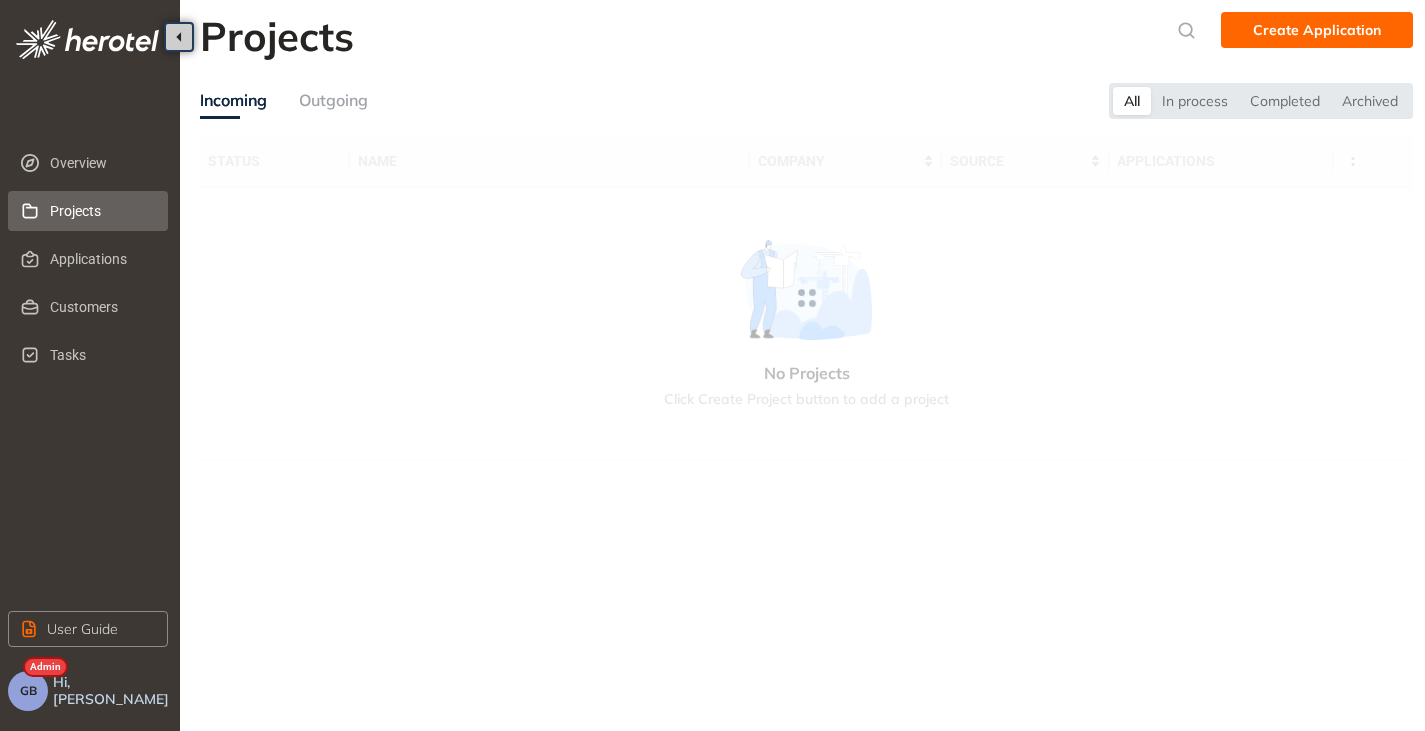 scroll, scrollTop: 0, scrollLeft: 0, axis: both 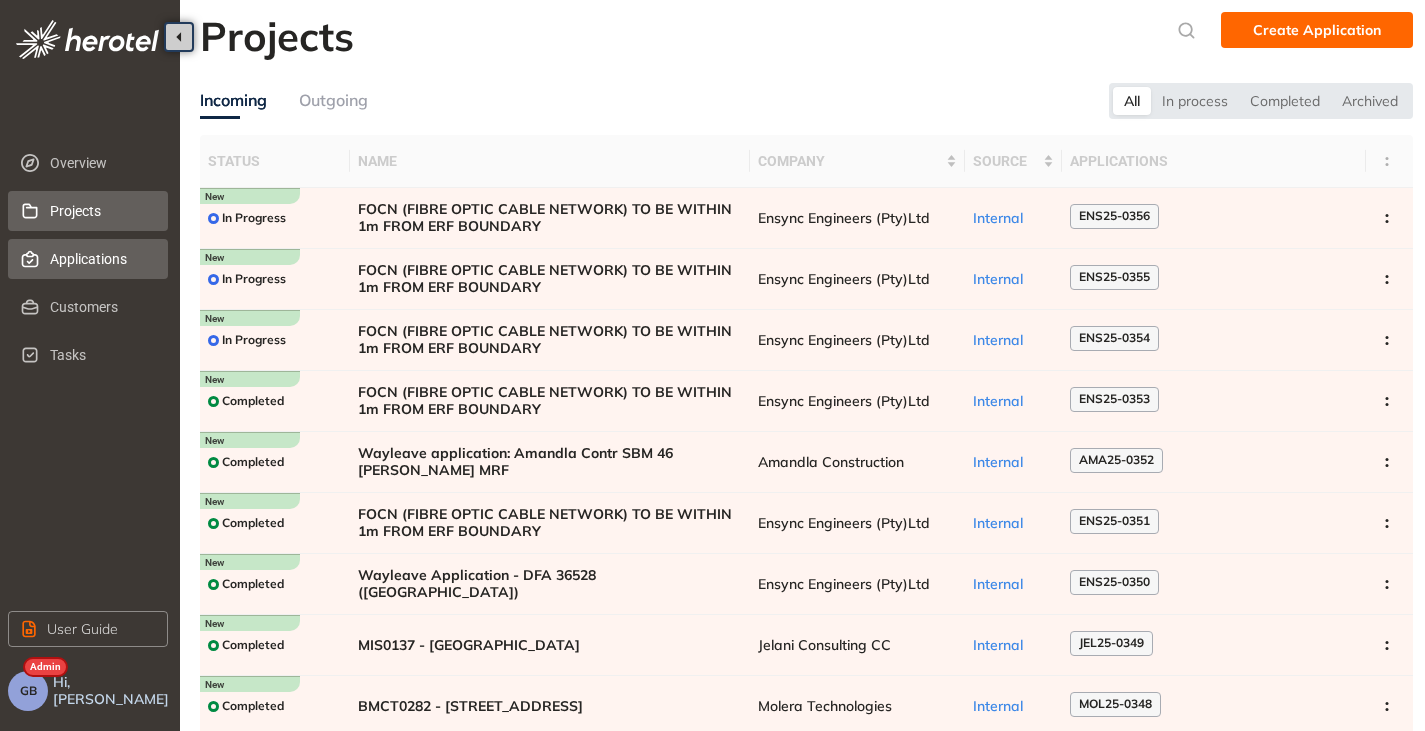 click on "Applications" at bounding box center (101, 259) 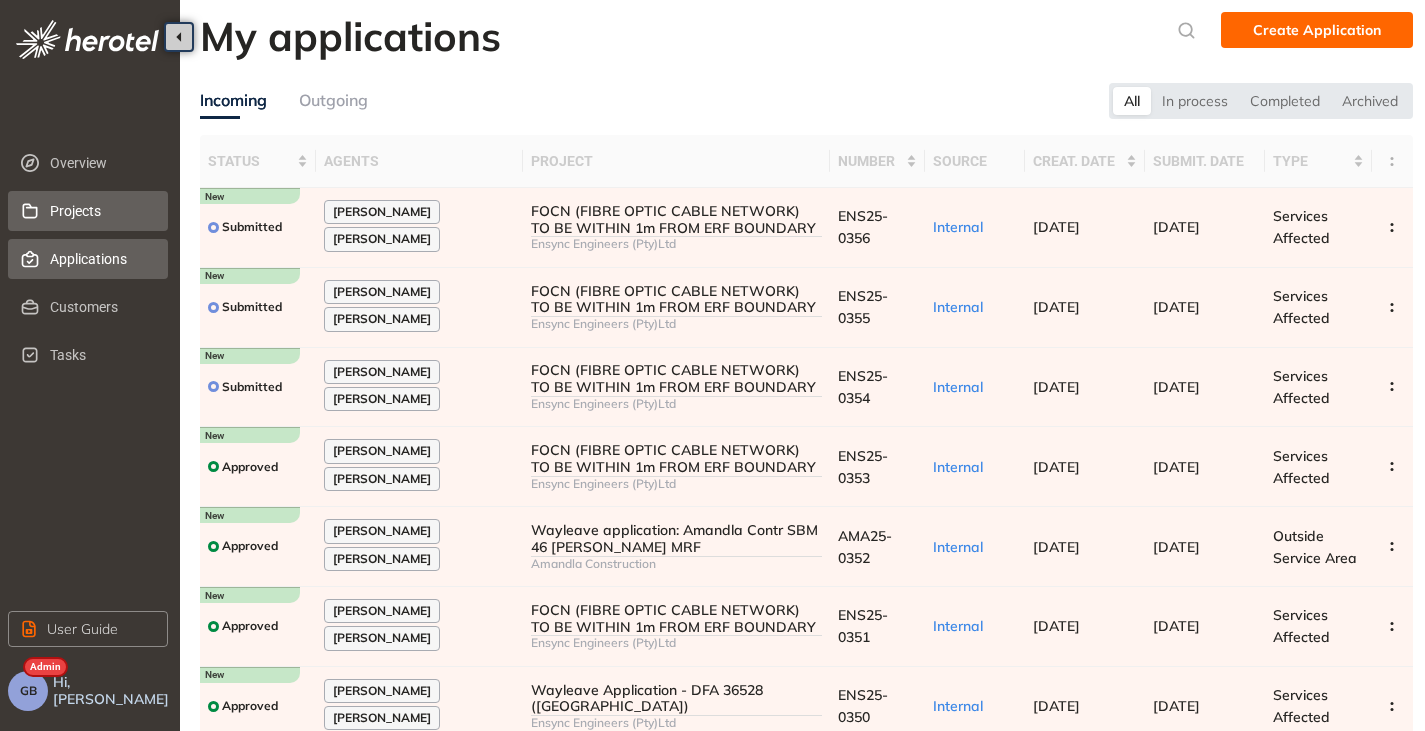 click on "Projects" at bounding box center (88, 211) 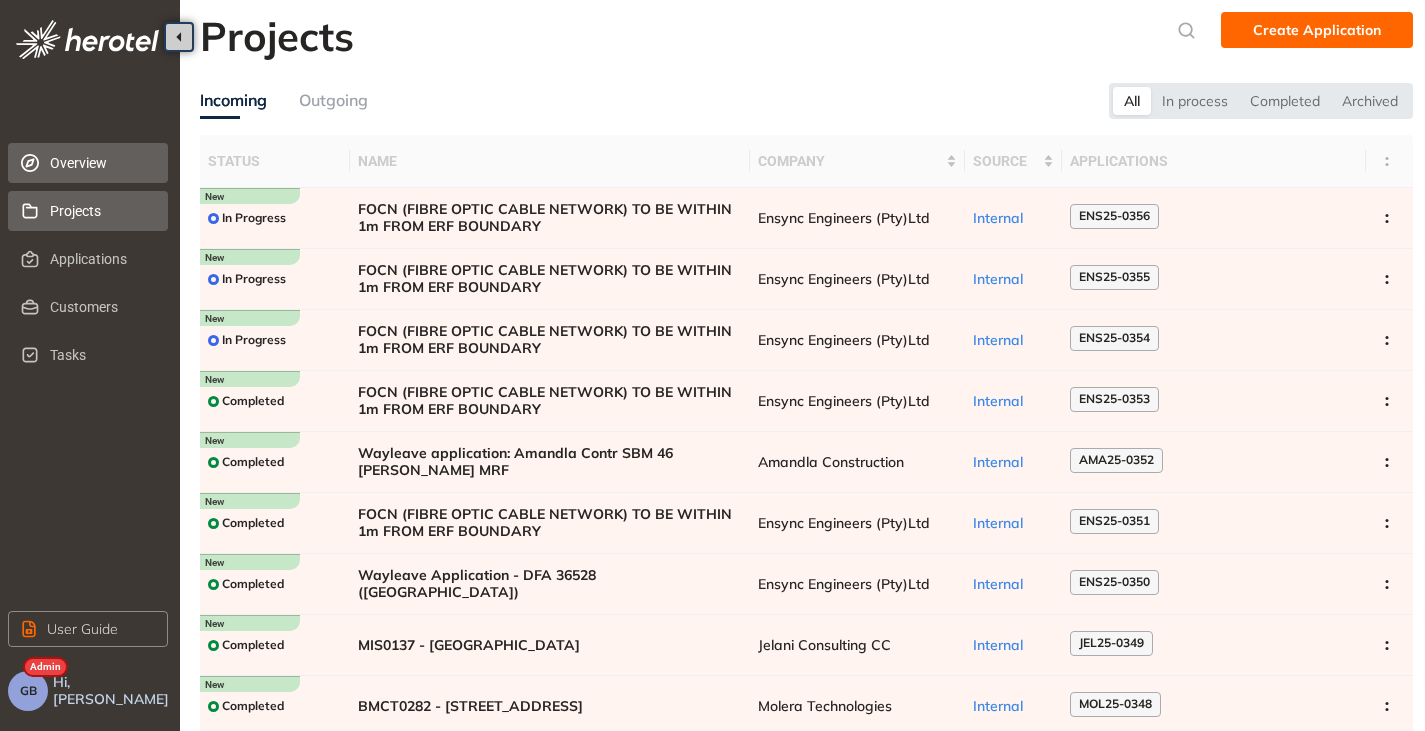 click on "Overview" at bounding box center [88, 163] 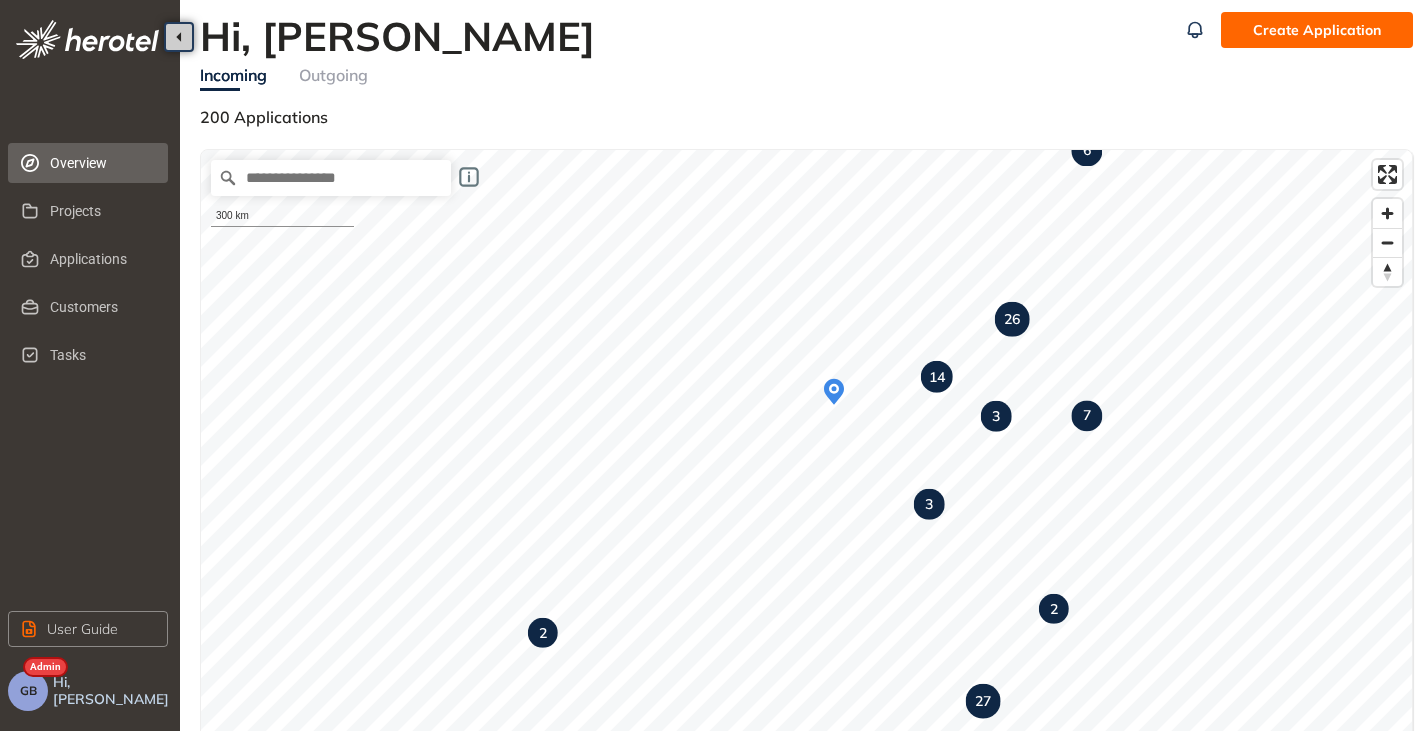 scroll, scrollTop: 100, scrollLeft: 0, axis: vertical 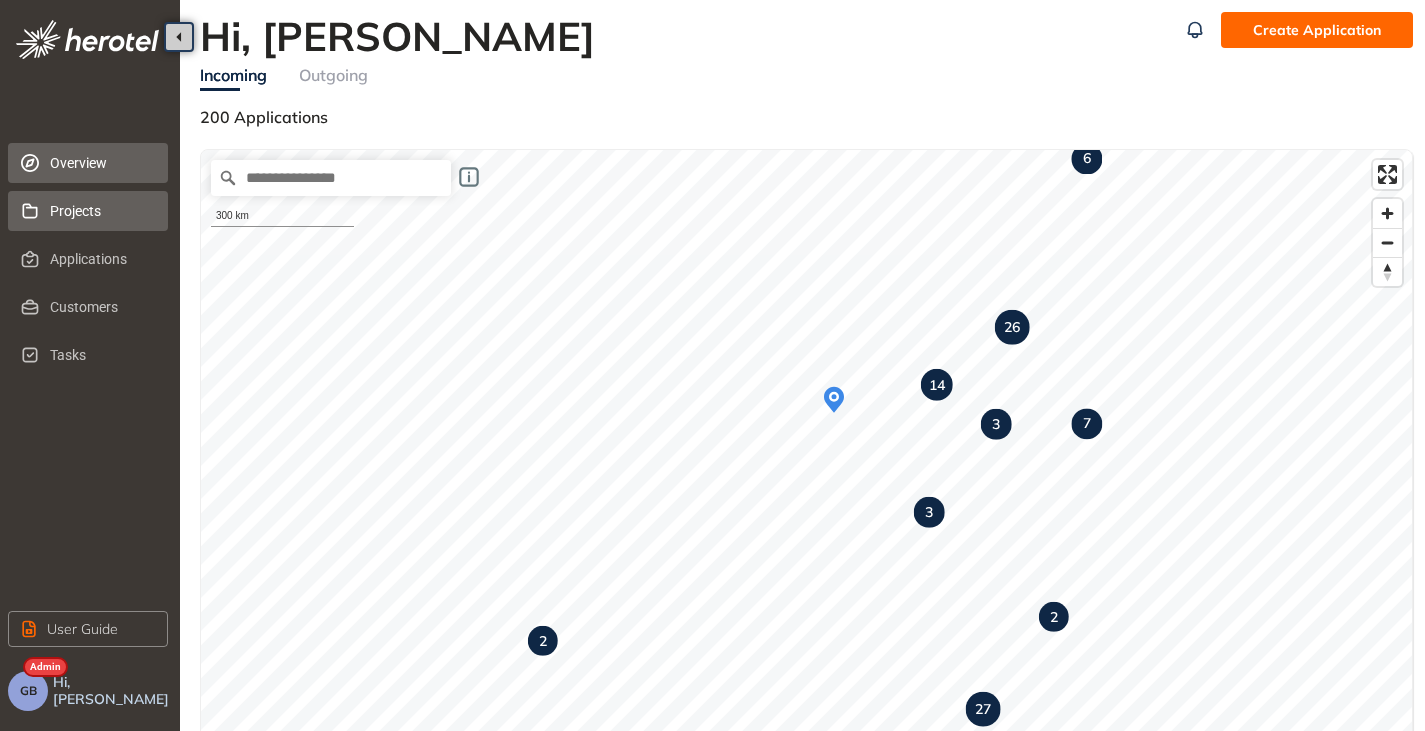 click on "Projects" at bounding box center [101, 211] 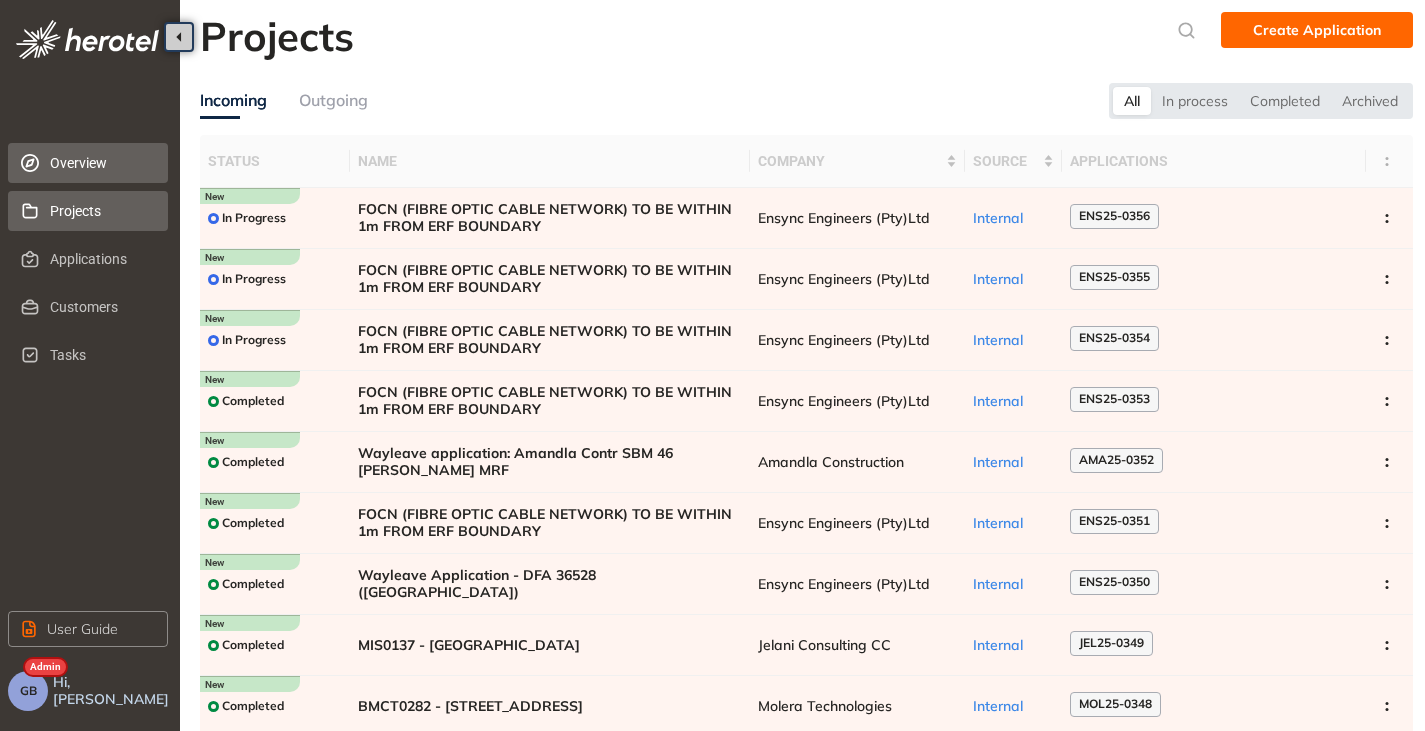 click on "Overview" at bounding box center [101, 163] 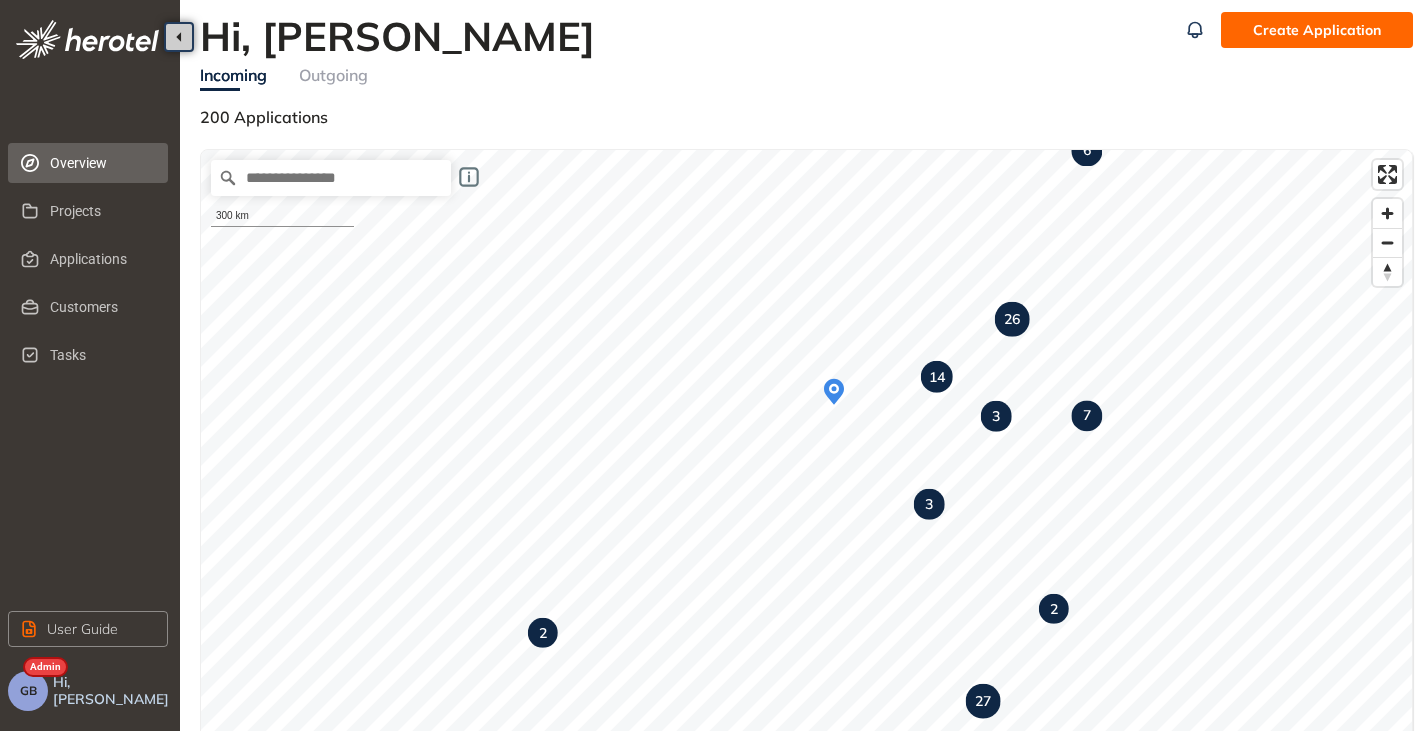 click on "GB" at bounding box center [28, 691] 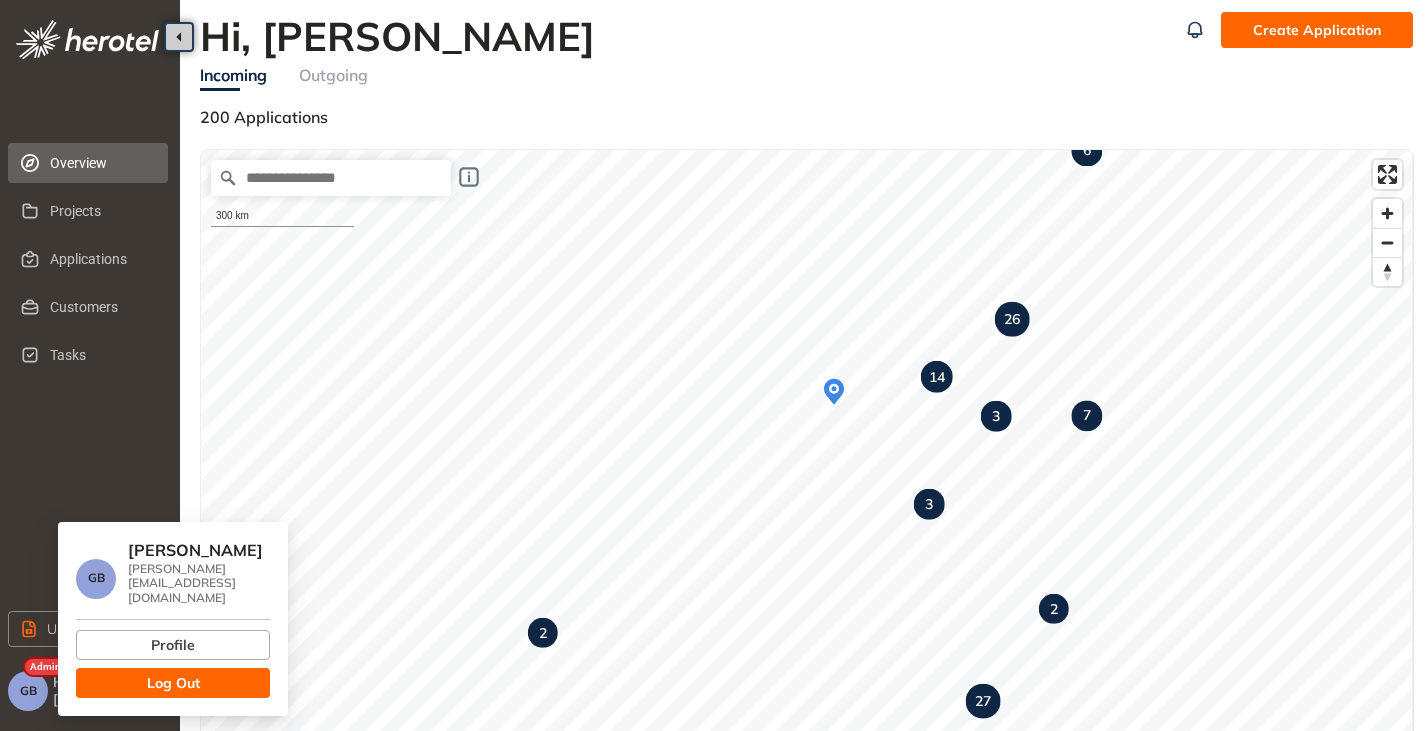 click on "Overview Projects Applications Customers Tasks User Guide GB Hi, [PERSON_NAME]" at bounding box center [90, 365] 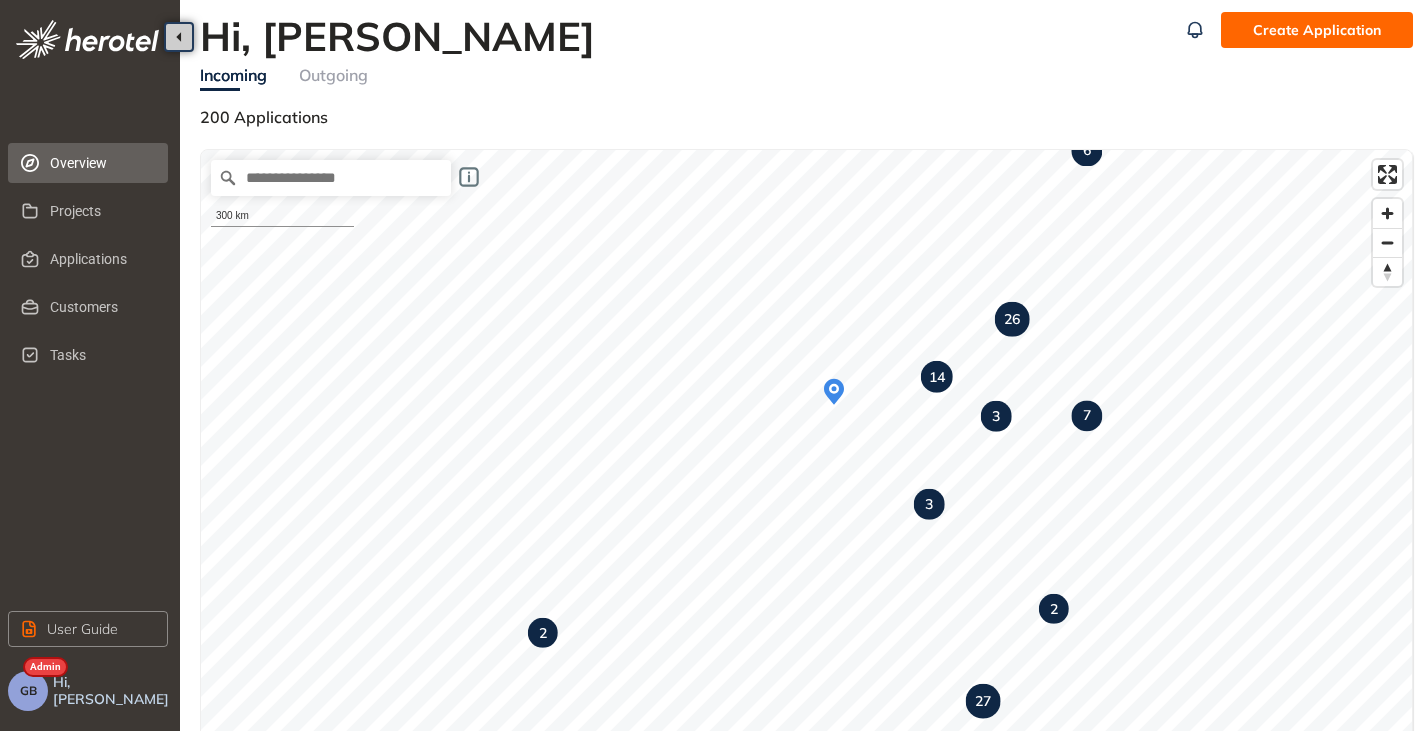 click on "Overview Projects Applications Customers Tasks User Guide GB Hi, [PERSON_NAME]" at bounding box center [90, 365] 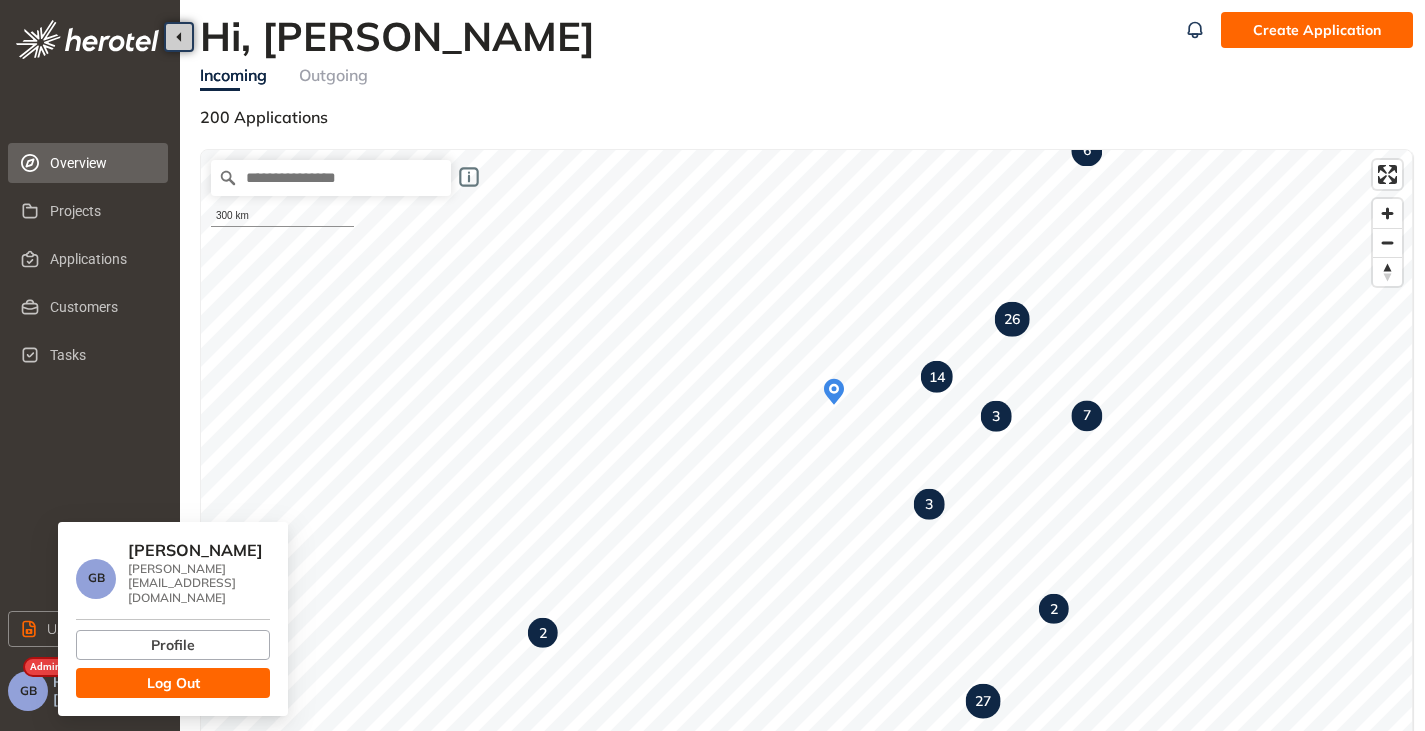 click on "Log Out" at bounding box center [173, 683] 